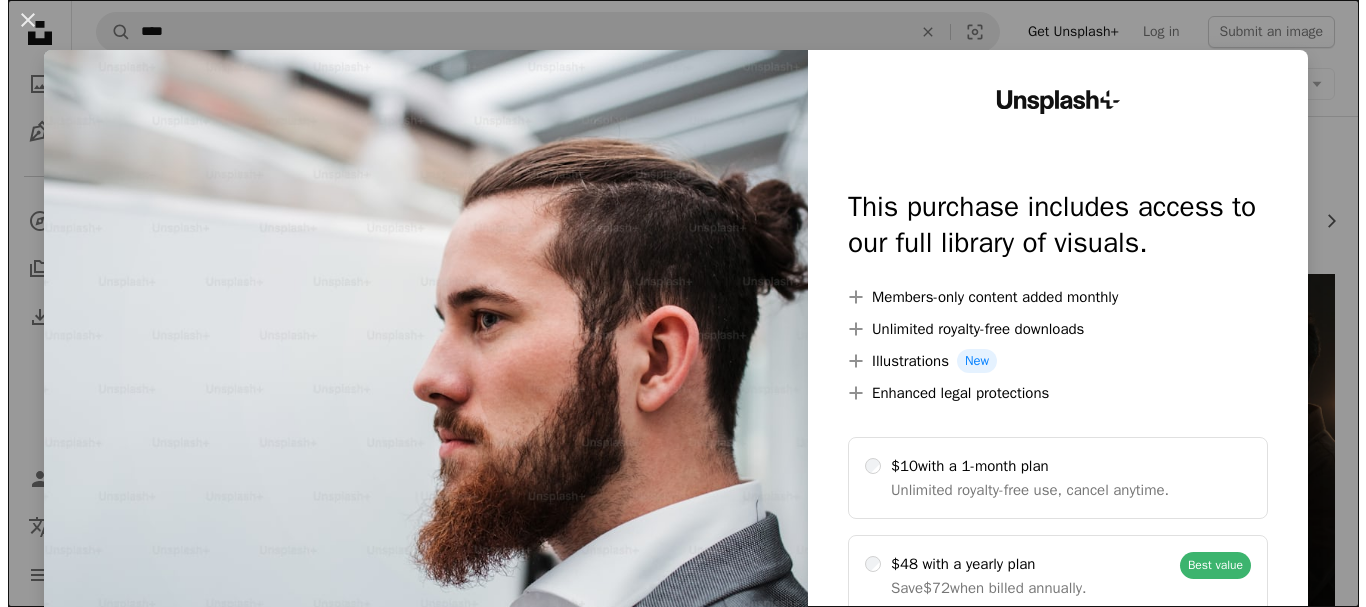 scroll, scrollTop: 400, scrollLeft: 0, axis: vertical 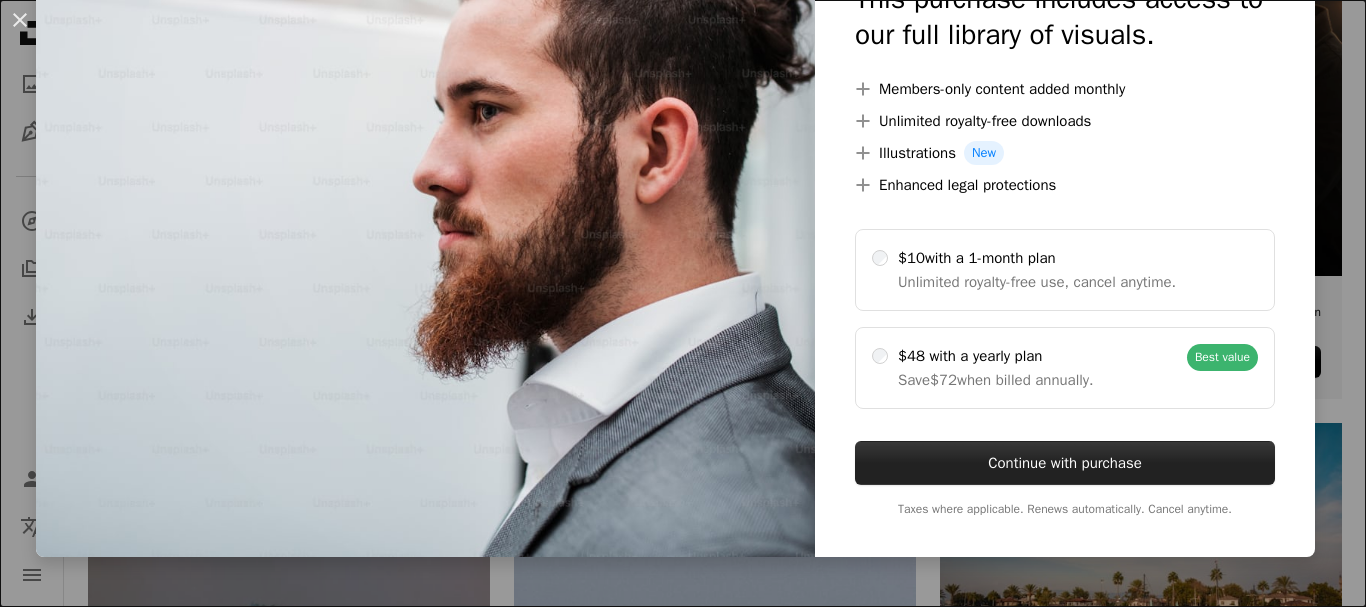 click on "Continue with purchase" at bounding box center [1065, 463] 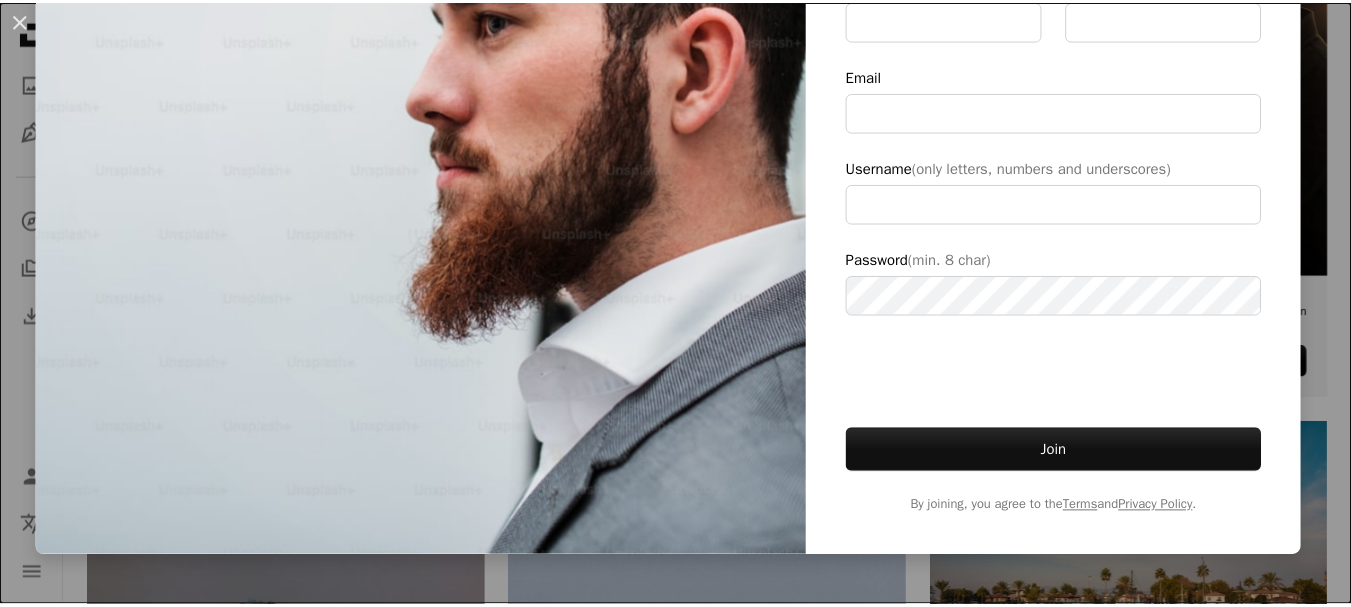 scroll, scrollTop: 0, scrollLeft: 0, axis: both 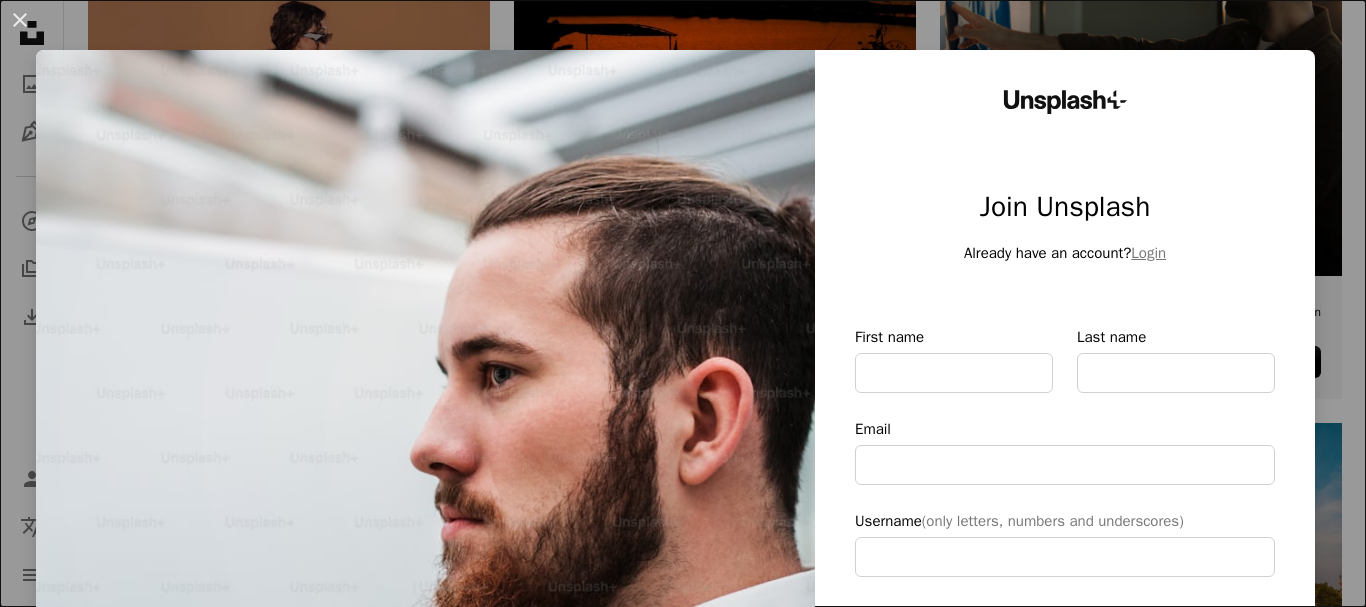 click on "An X shape Unsplash+ Join Unsplash Already have an account? Login [FIRST] [LAST] [EMAIL] [USERNAME] (only letters, numbers and underscores) Password (min. 8 char) Join By joining, you agree to the Terms and Privacy Policy." at bounding box center (683, 303) 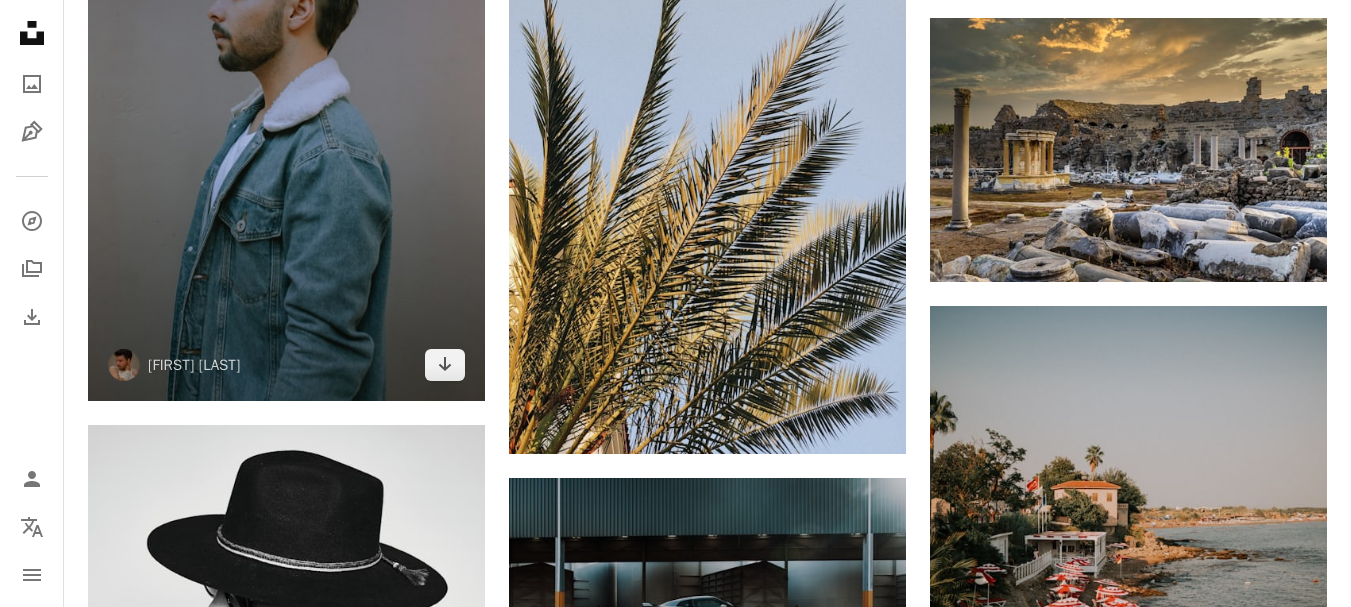 scroll, scrollTop: 1100, scrollLeft: 0, axis: vertical 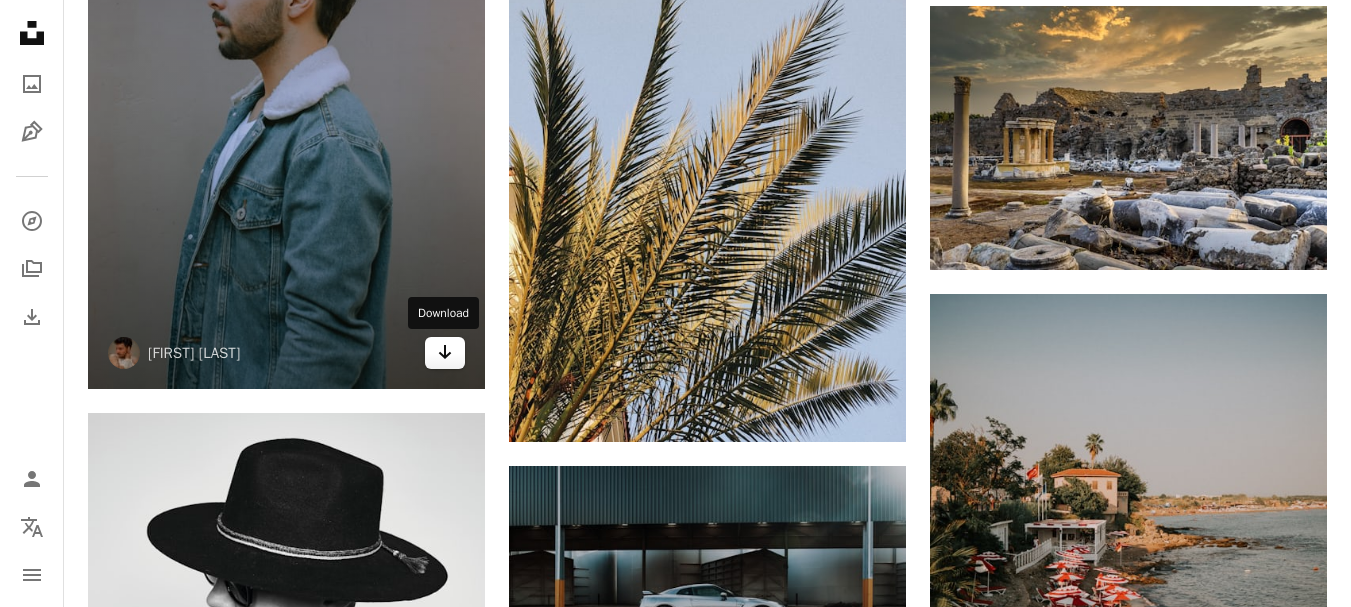 click on "Arrow pointing down" 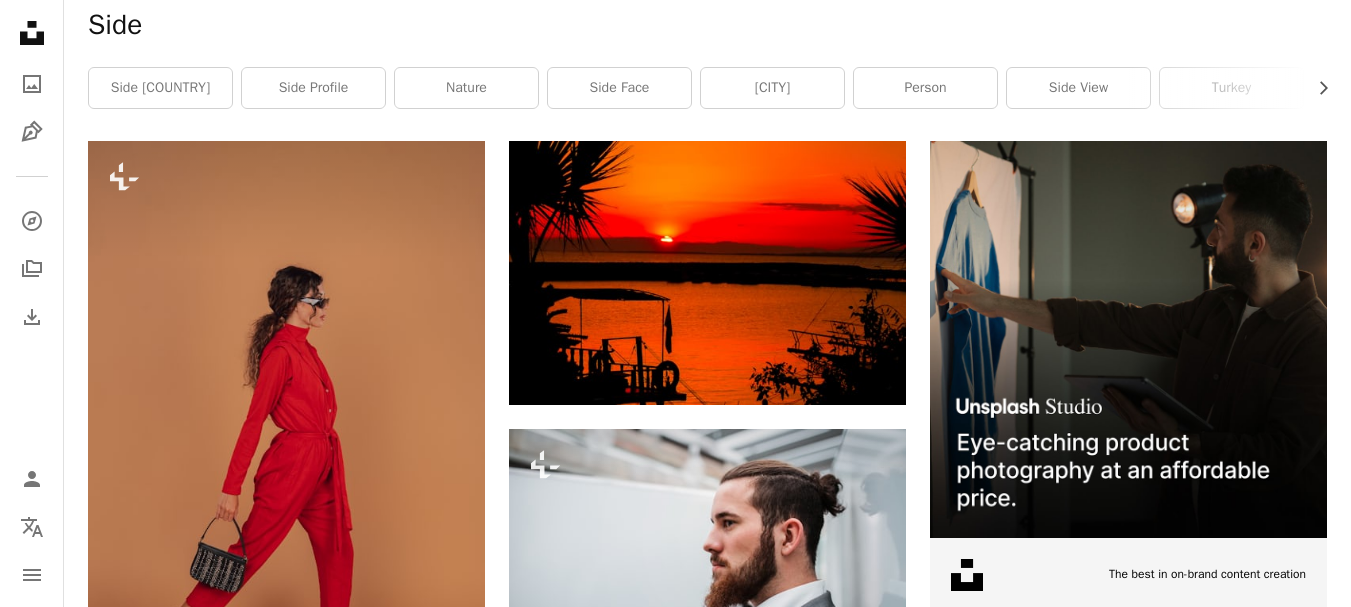 scroll, scrollTop: 0, scrollLeft: 0, axis: both 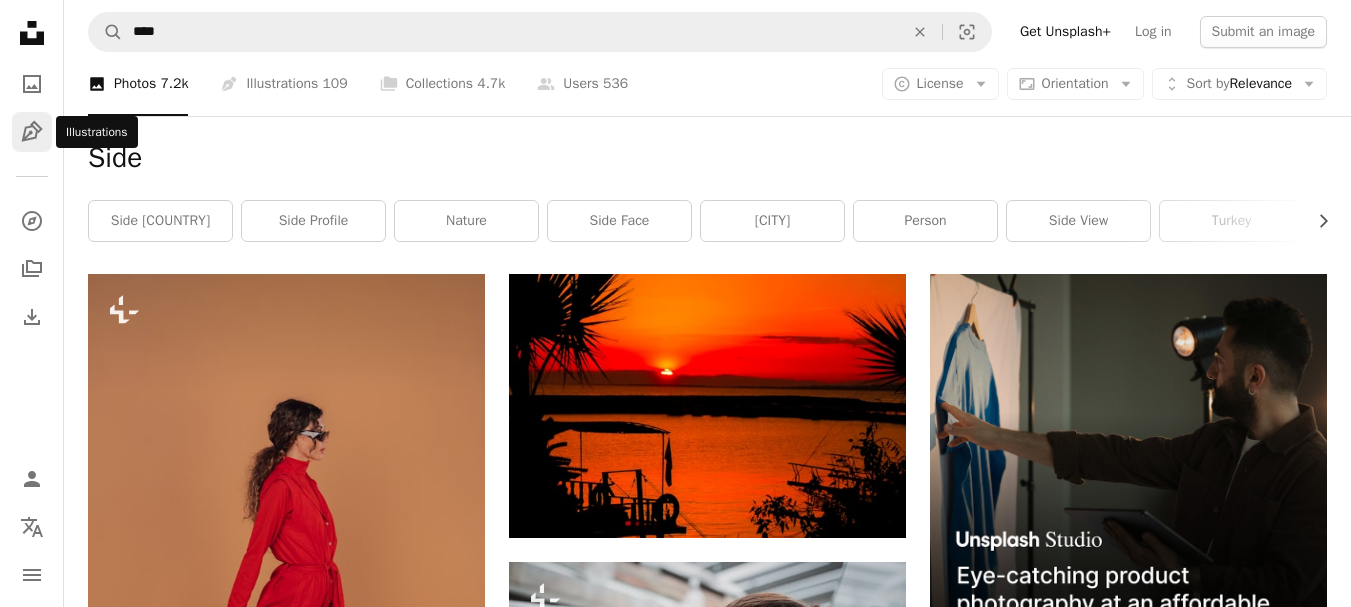 click 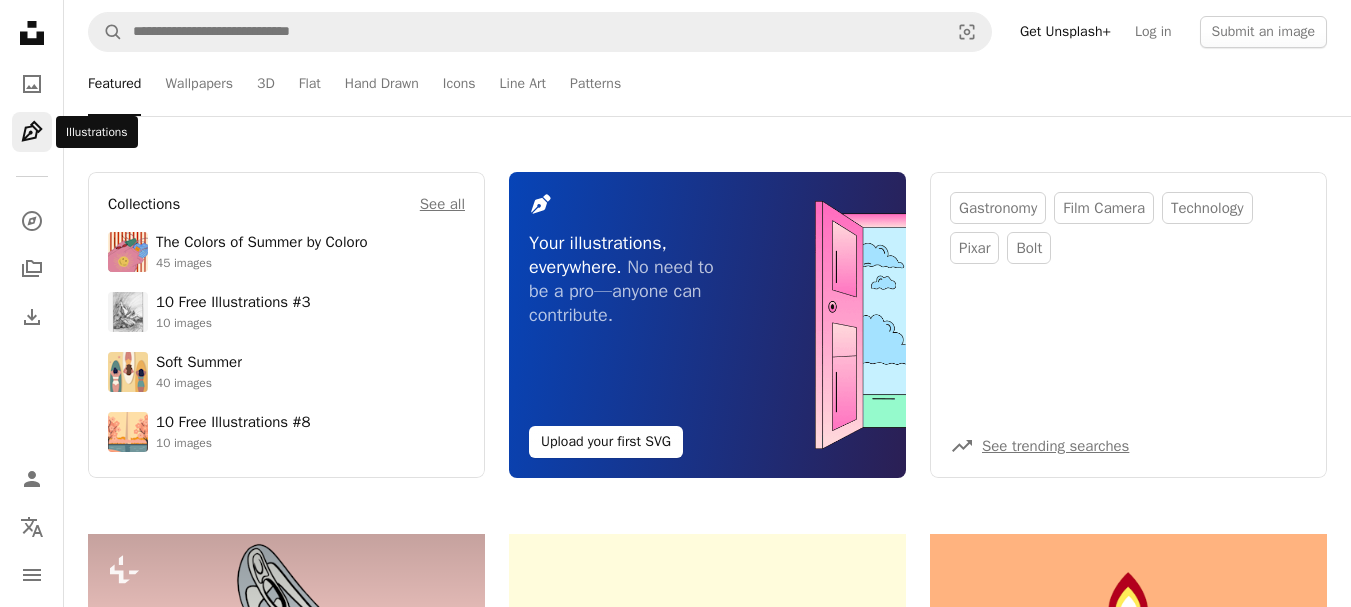 click on "Pen Tool" 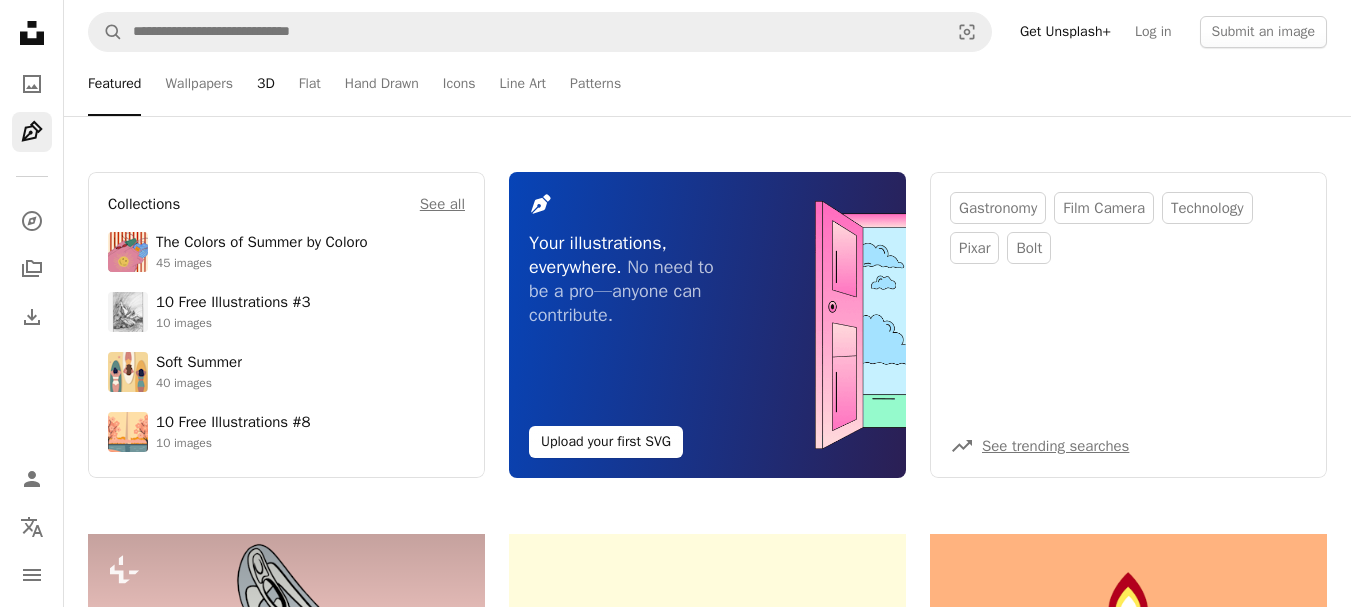 click on "3D" at bounding box center (266, 84) 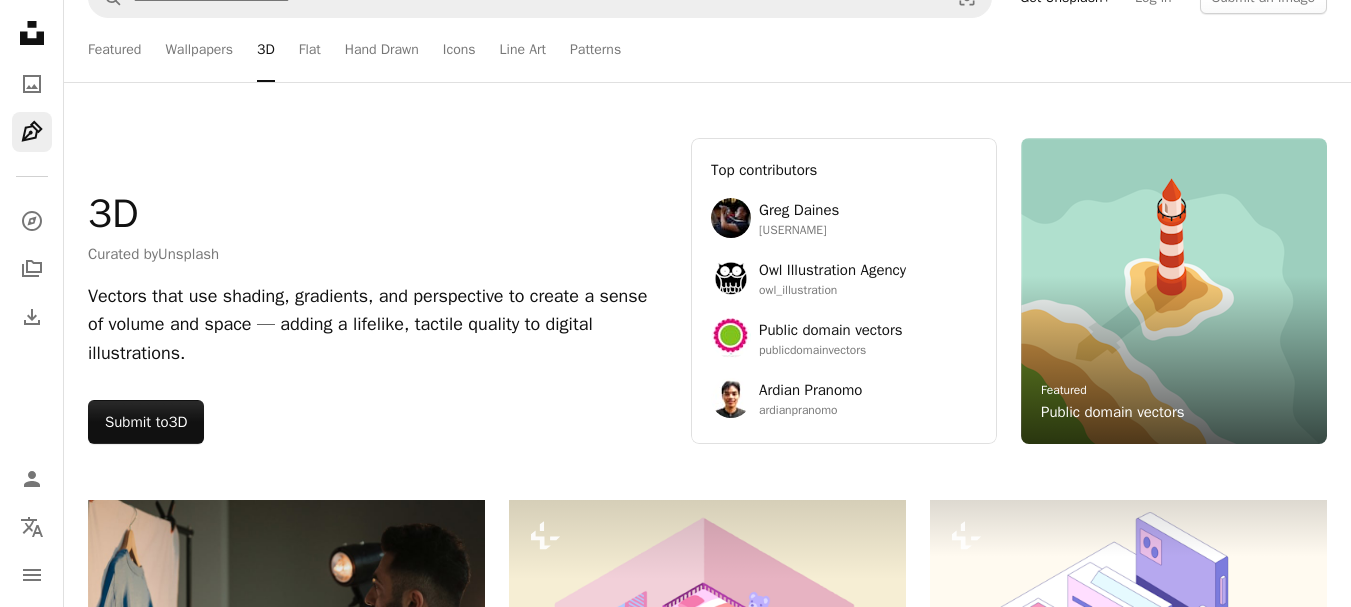 scroll, scrollTop: 0, scrollLeft: 0, axis: both 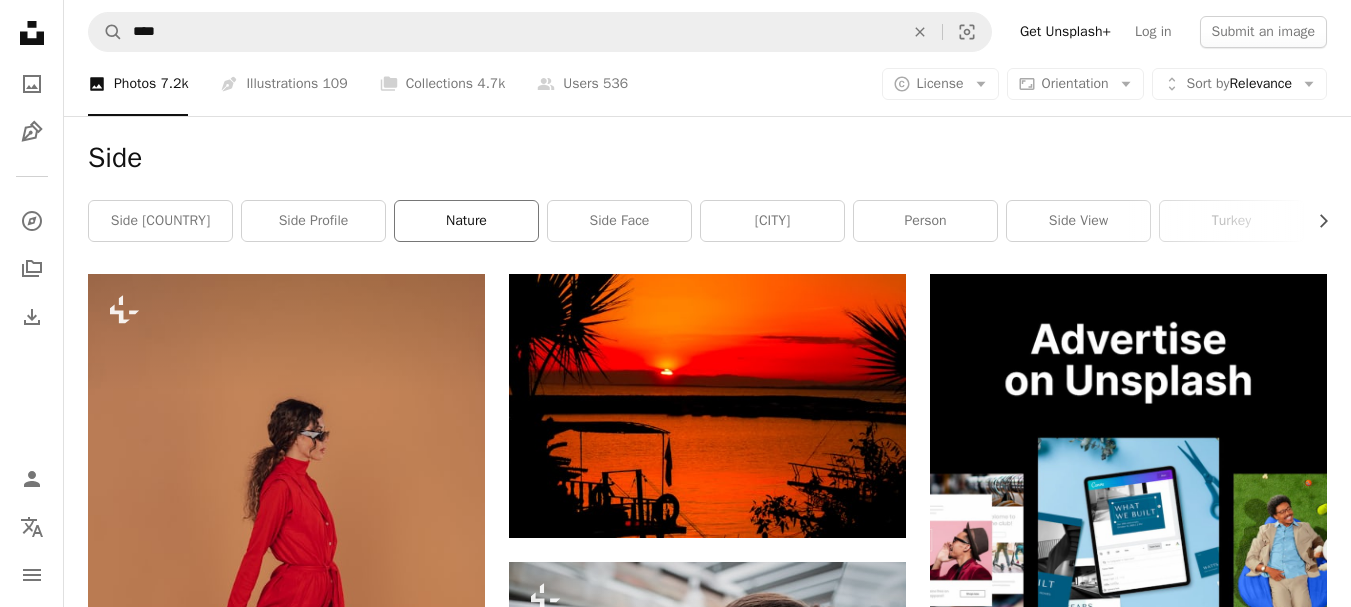 click on "nature" at bounding box center (466, 221) 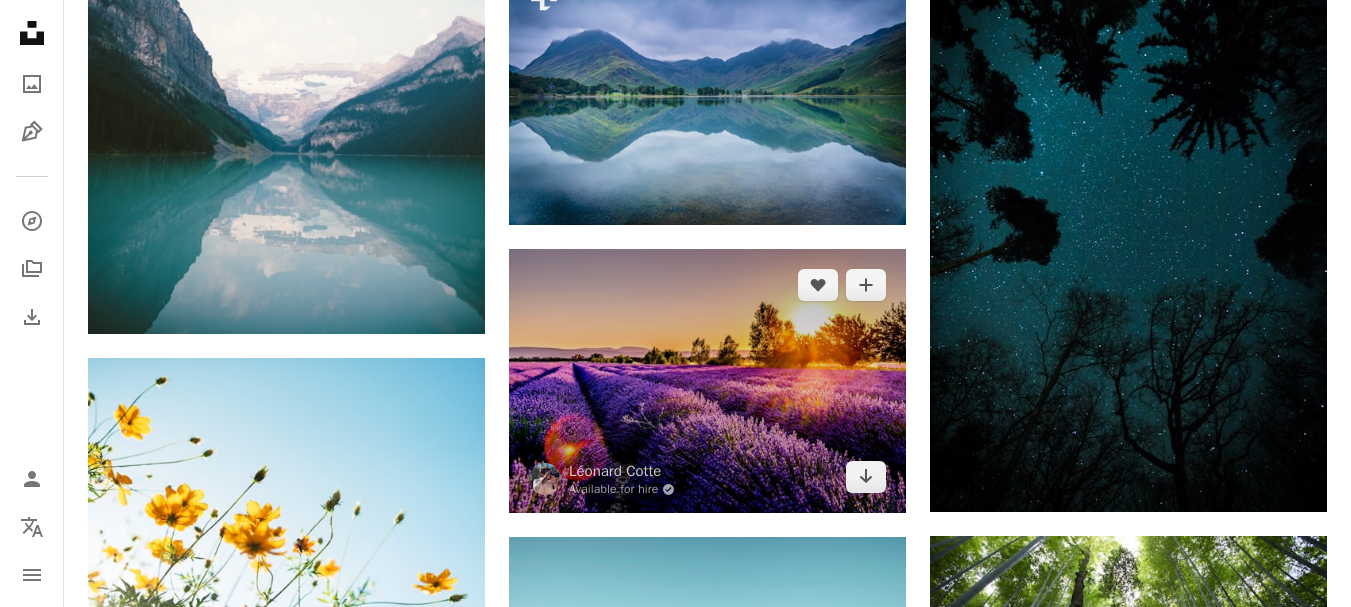 scroll, scrollTop: 10800, scrollLeft: 0, axis: vertical 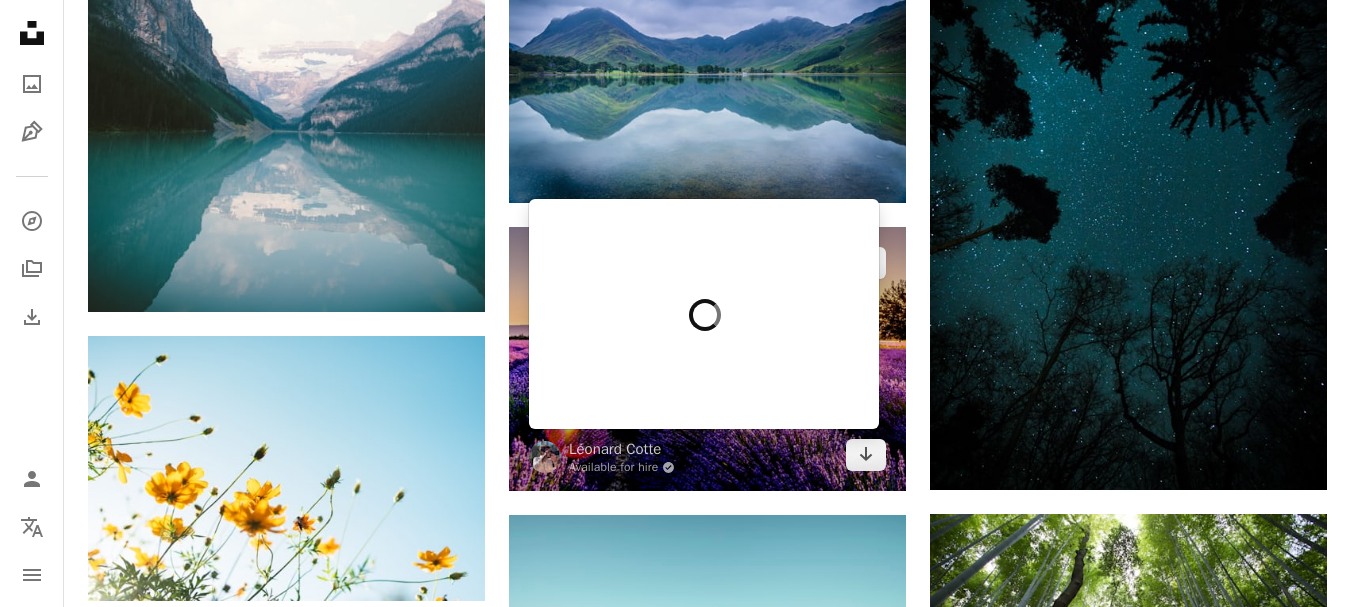 click at bounding box center (545, 457) 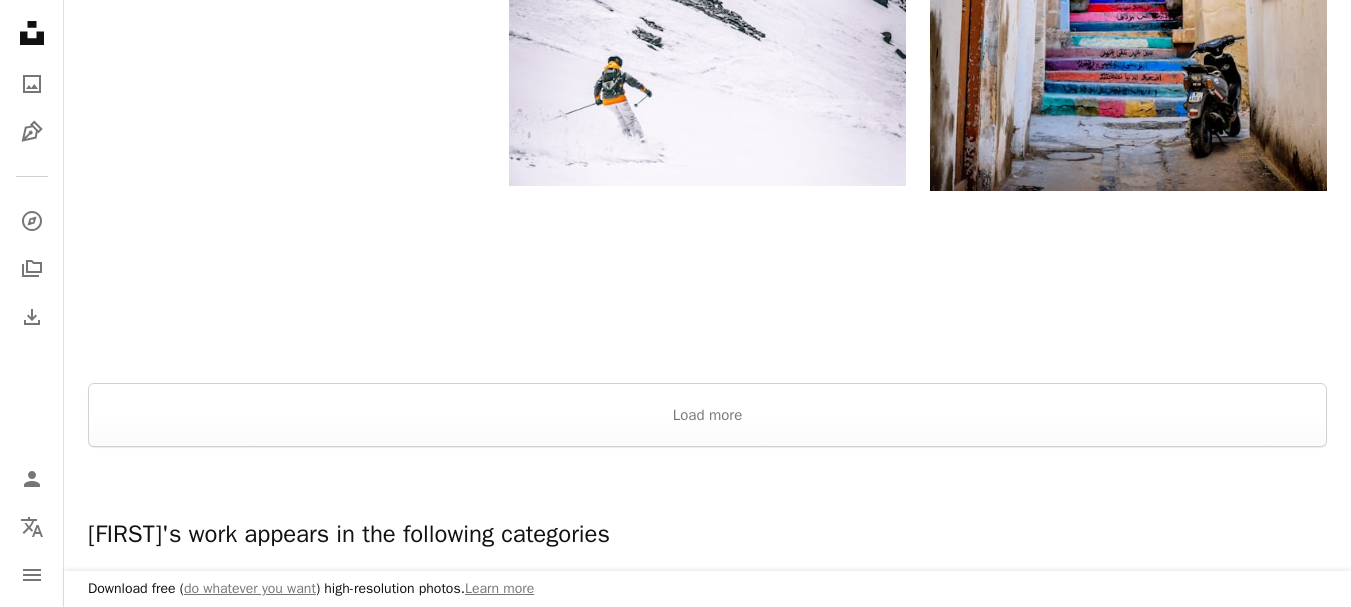 scroll, scrollTop: 2700, scrollLeft: 0, axis: vertical 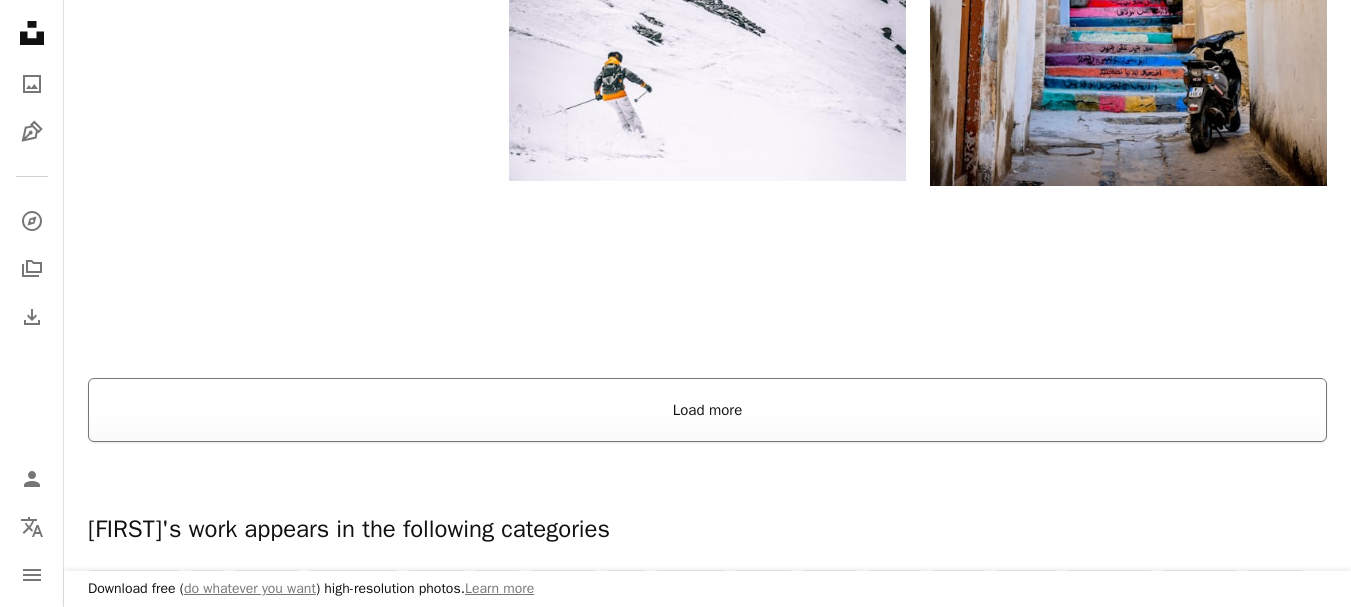 click on "Load more" at bounding box center [707, 410] 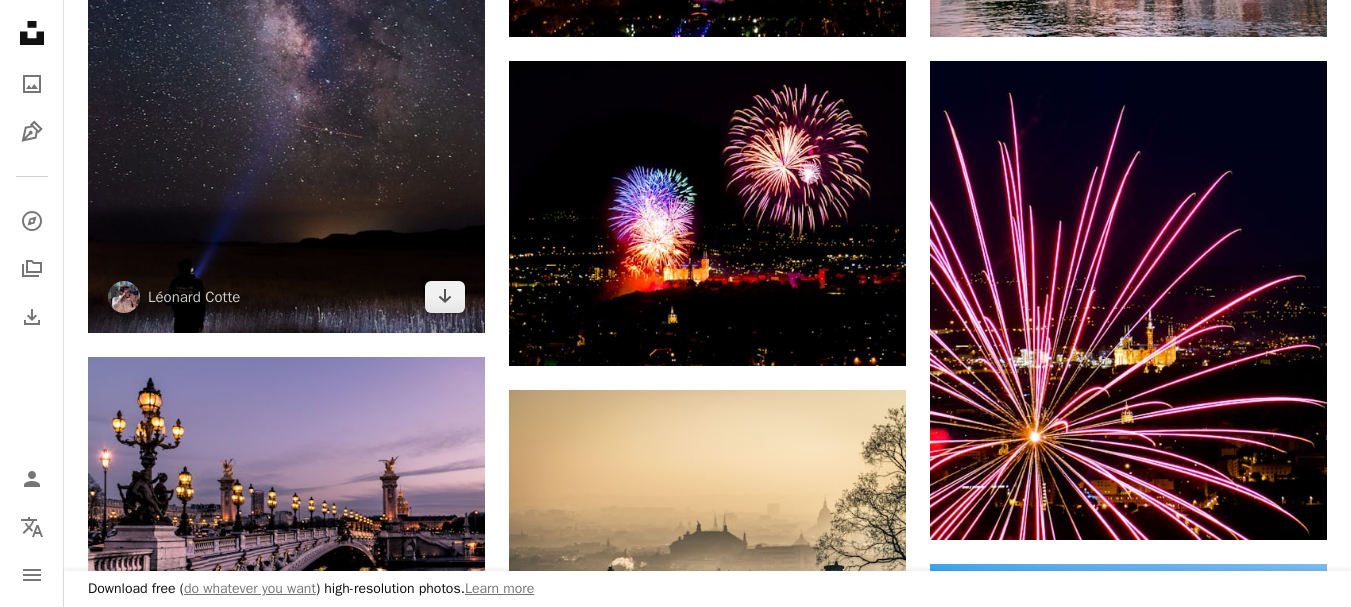 scroll, scrollTop: 4300, scrollLeft: 0, axis: vertical 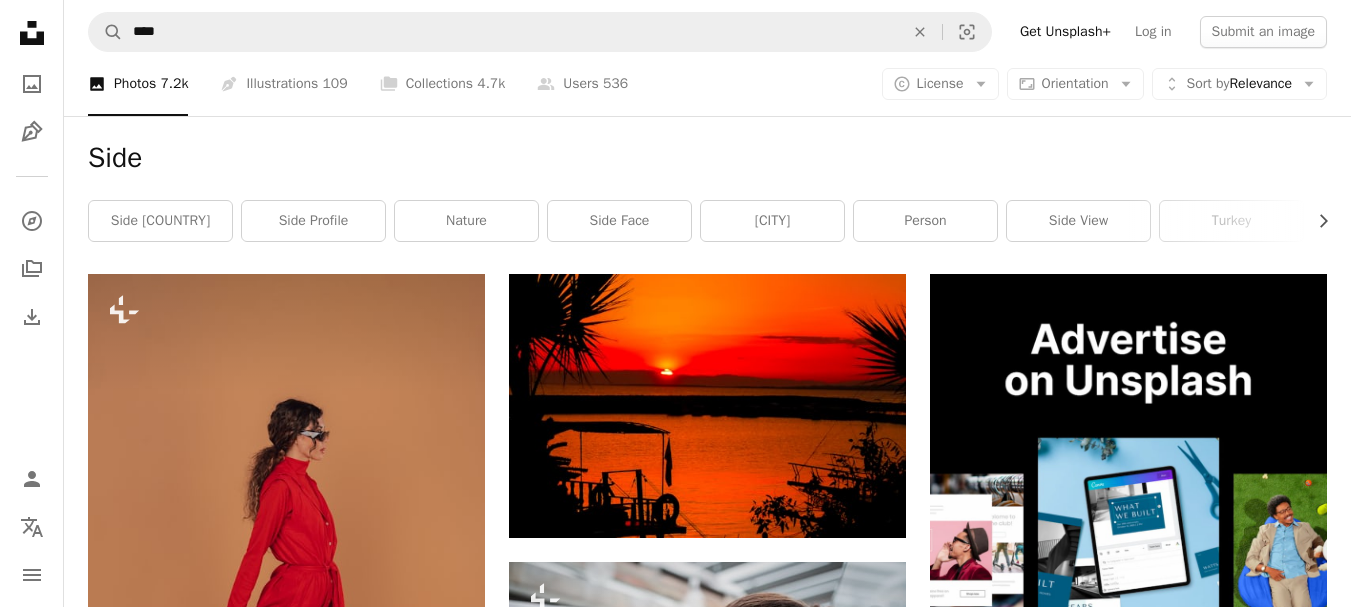 click on "side profile" at bounding box center [313, 221] 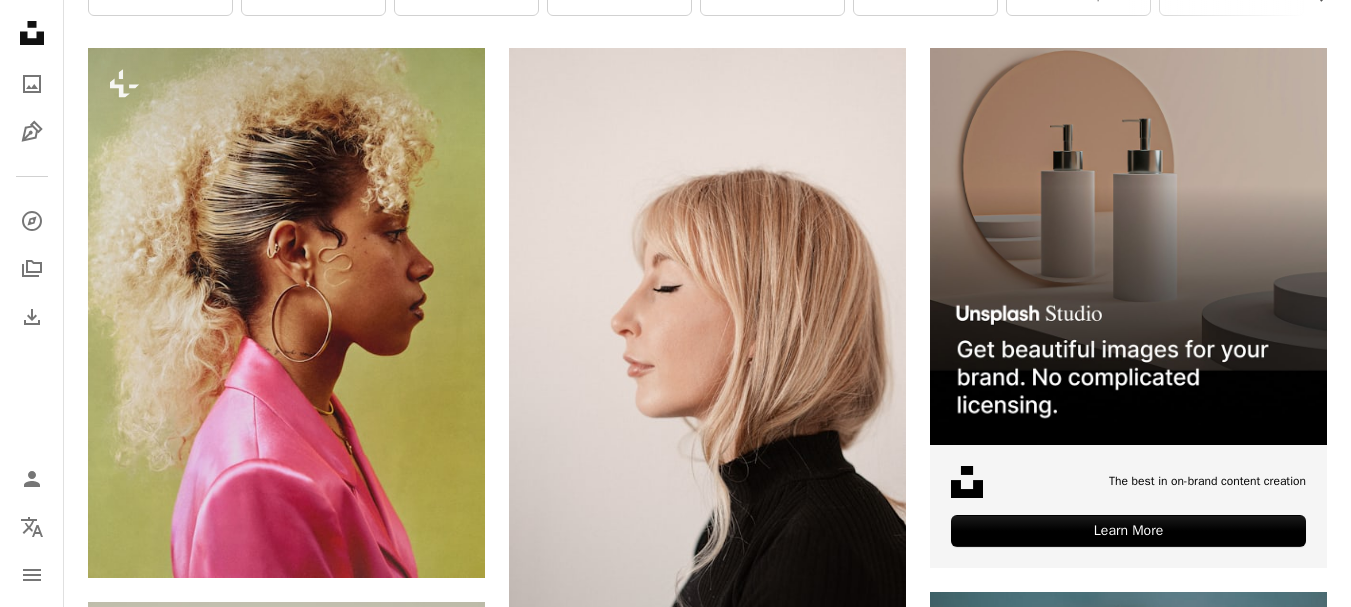 scroll, scrollTop: 0, scrollLeft: 0, axis: both 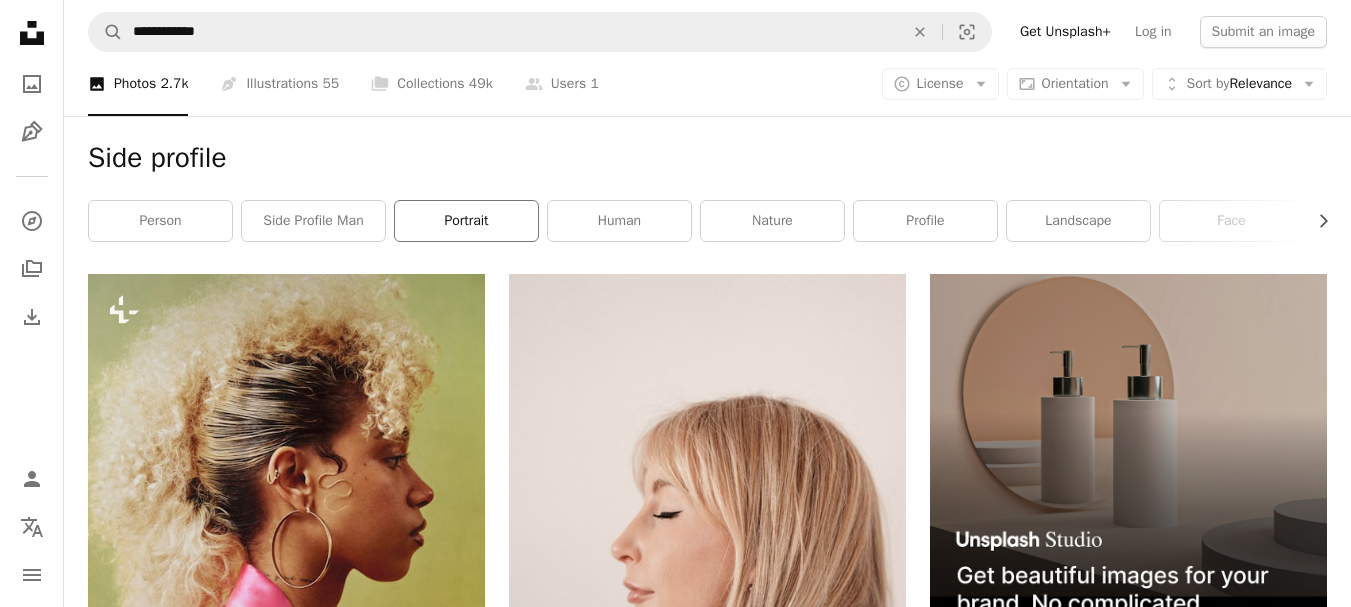 click on "portrait" at bounding box center (466, 221) 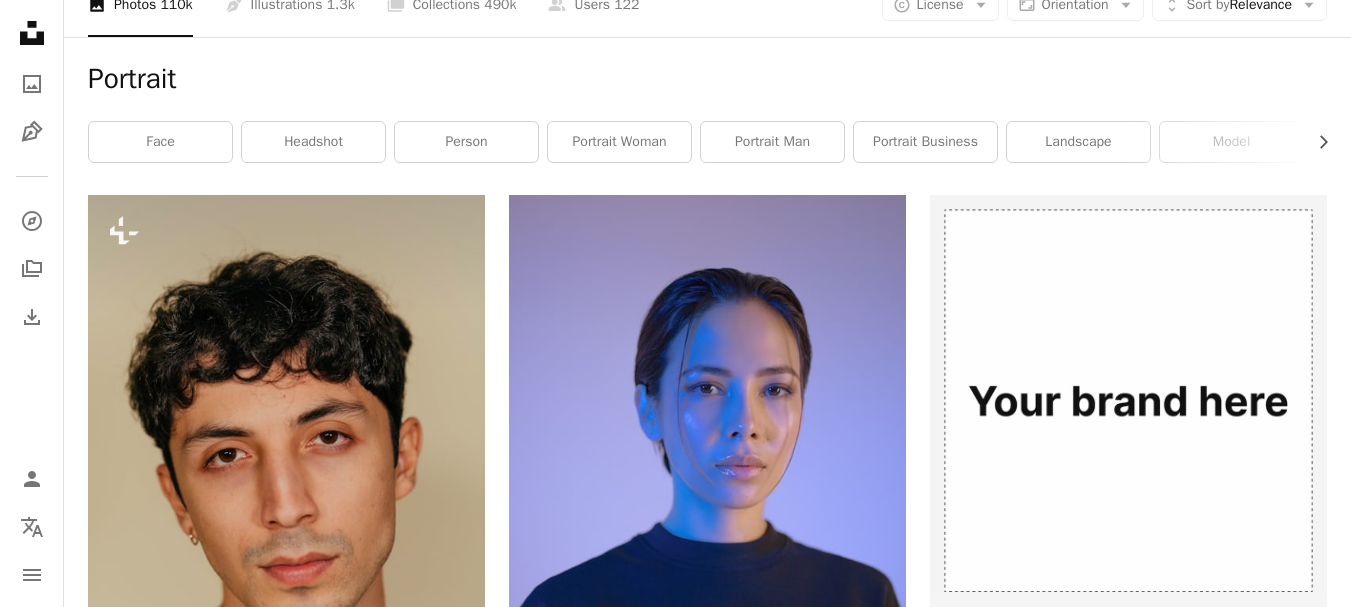 scroll, scrollTop: 0, scrollLeft: 0, axis: both 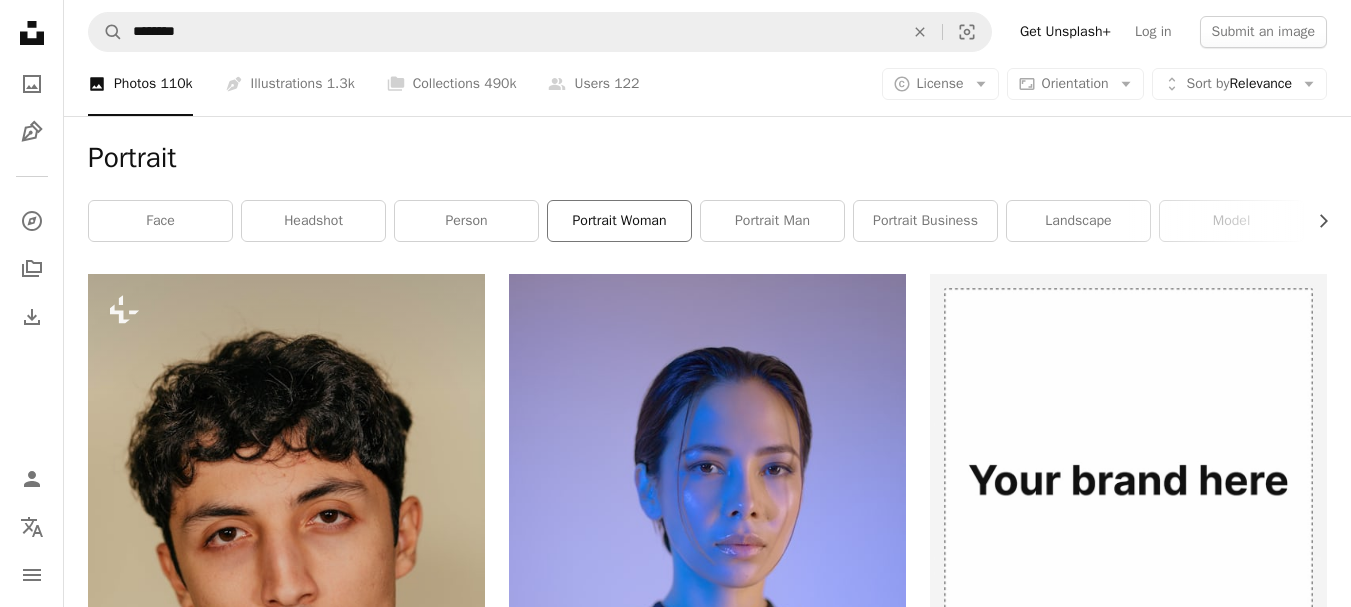 click on "portrait woman" at bounding box center (619, 221) 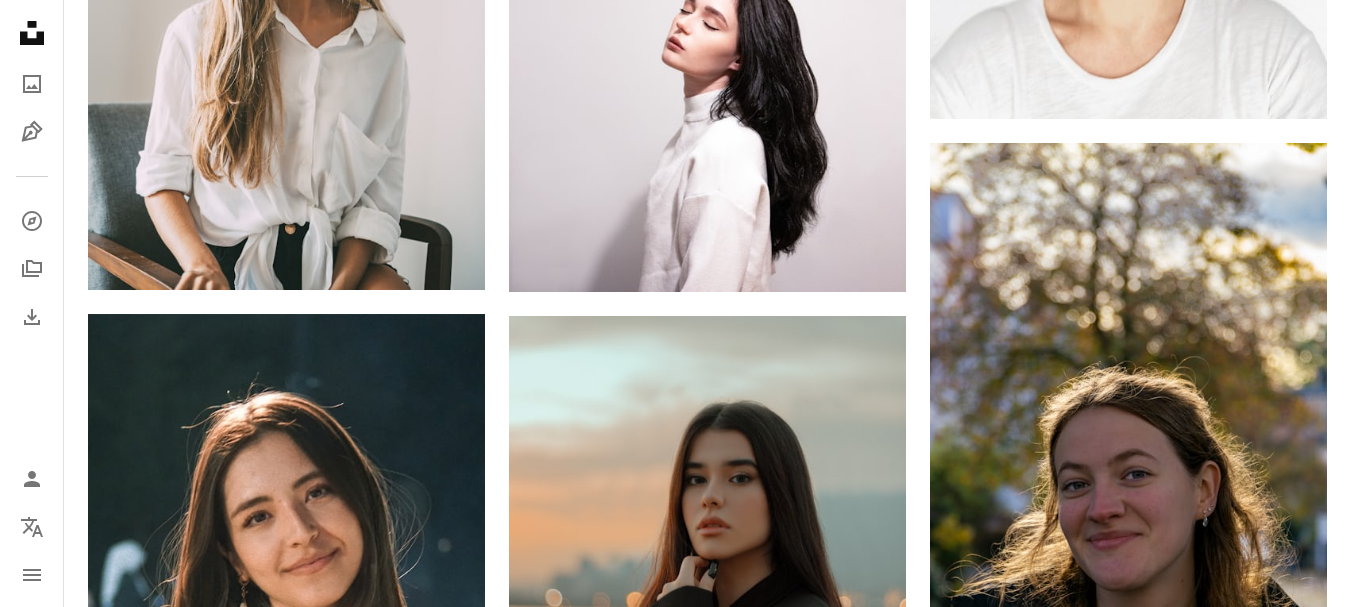 scroll, scrollTop: 1500, scrollLeft: 0, axis: vertical 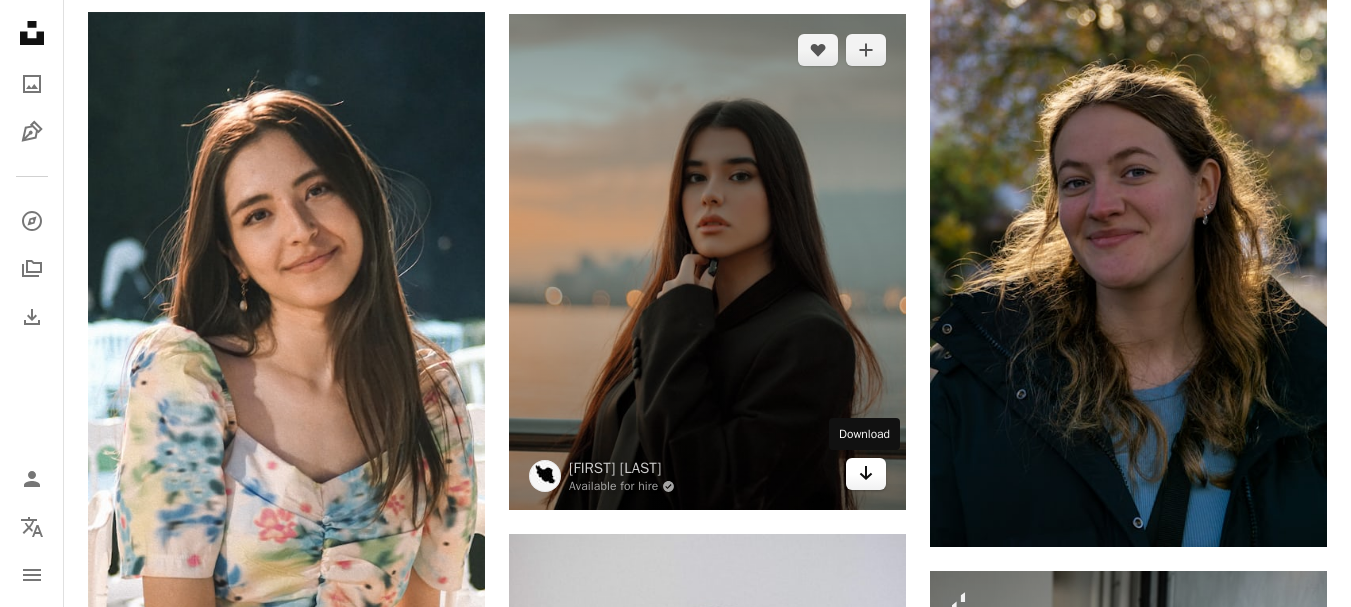 click on "Arrow pointing down" 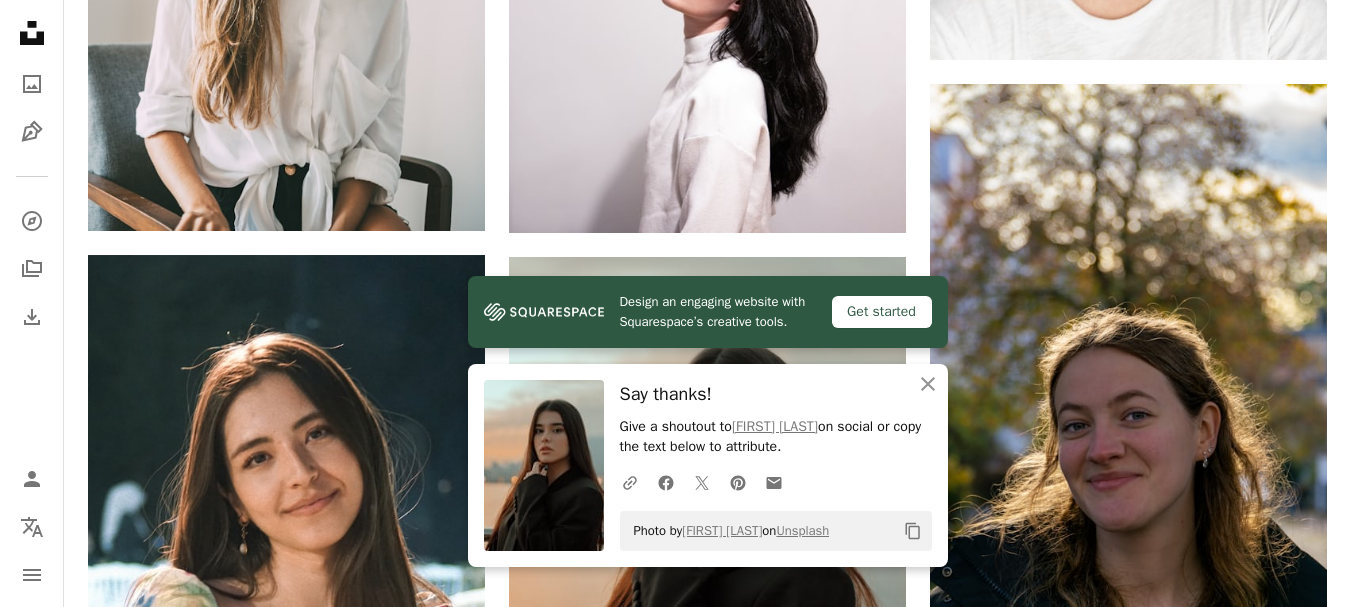 scroll, scrollTop: 1100, scrollLeft: 0, axis: vertical 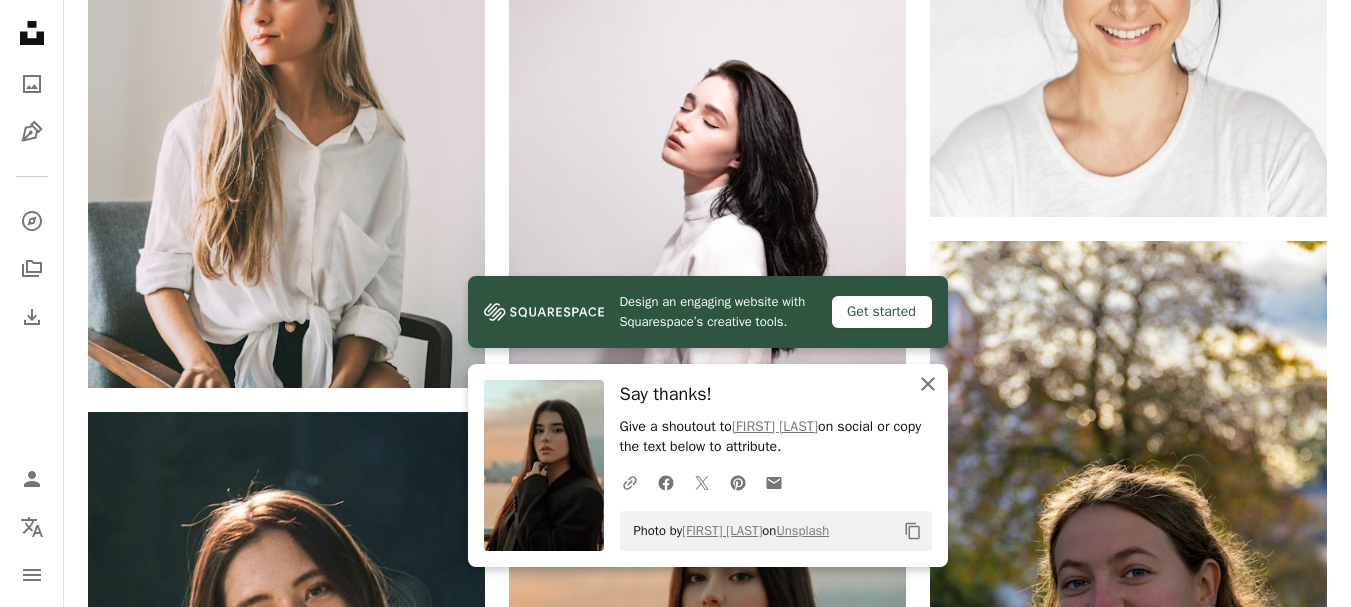 click on "An X shape" 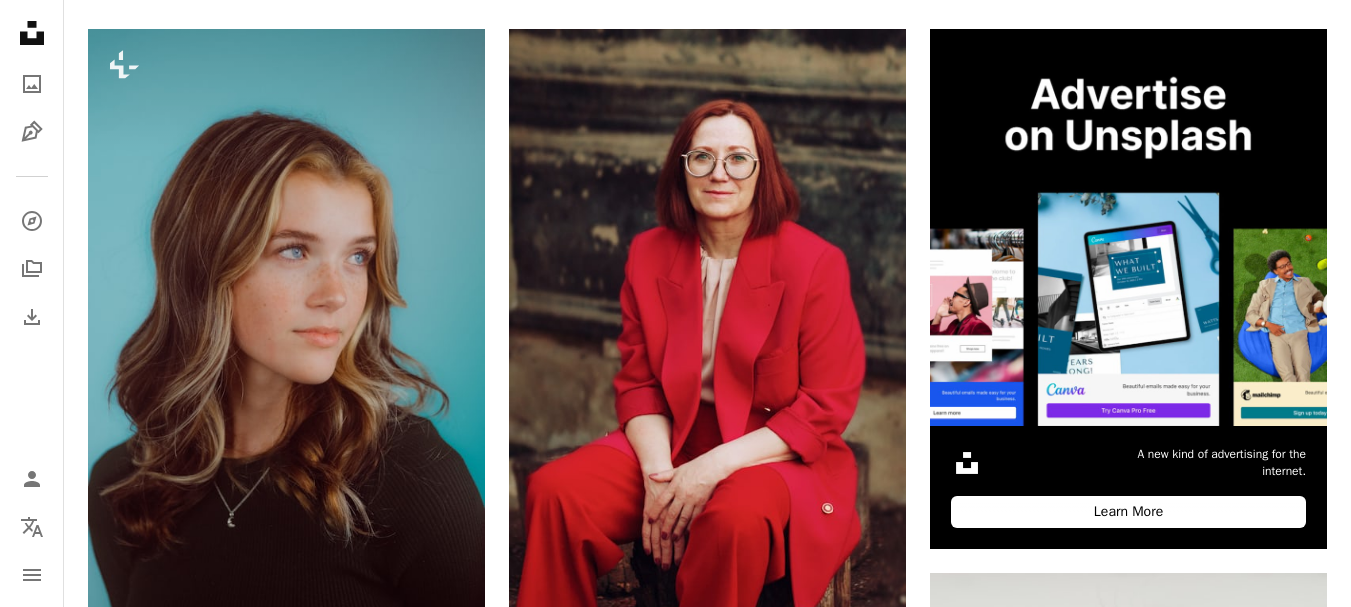 scroll, scrollTop: 0, scrollLeft: 0, axis: both 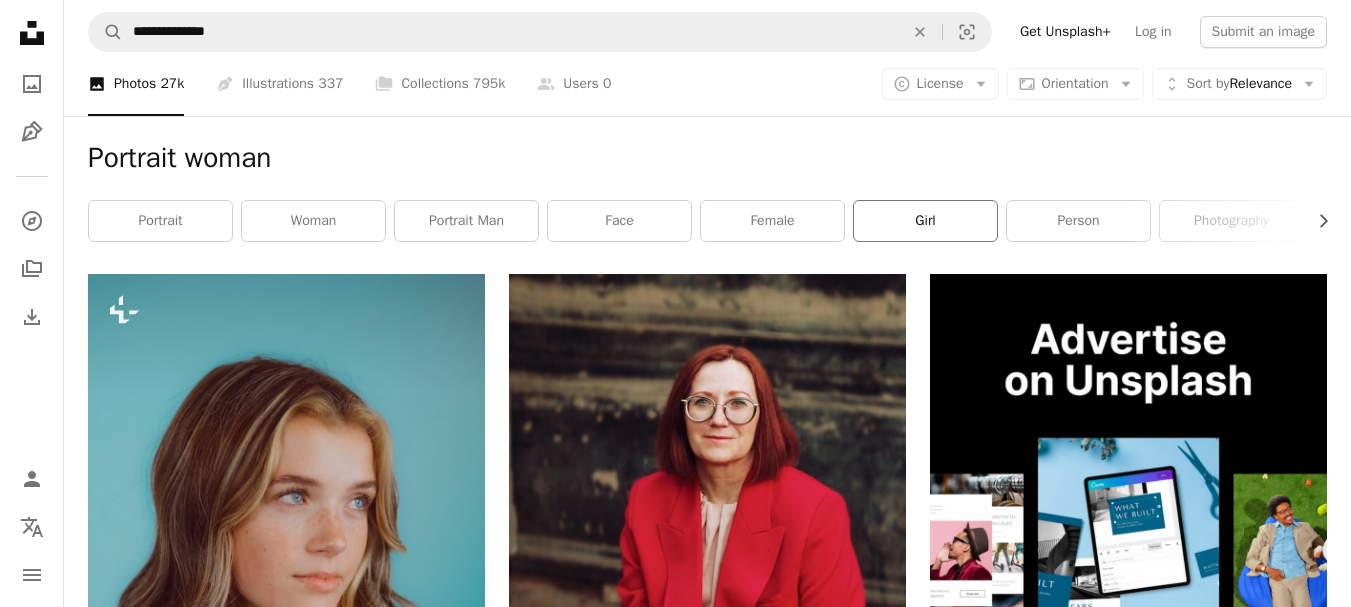 click on "girl" at bounding box center [925, 221] 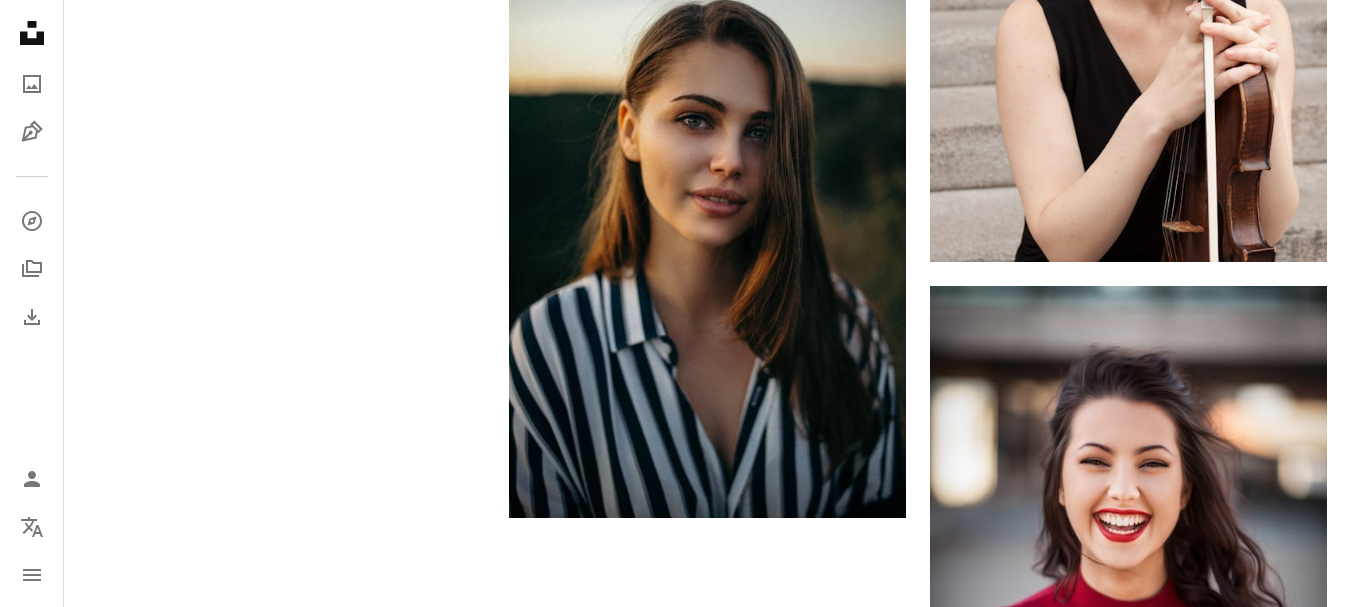 scroll, scrollTop: 3900, scrollLeft: 0, axis: vertical 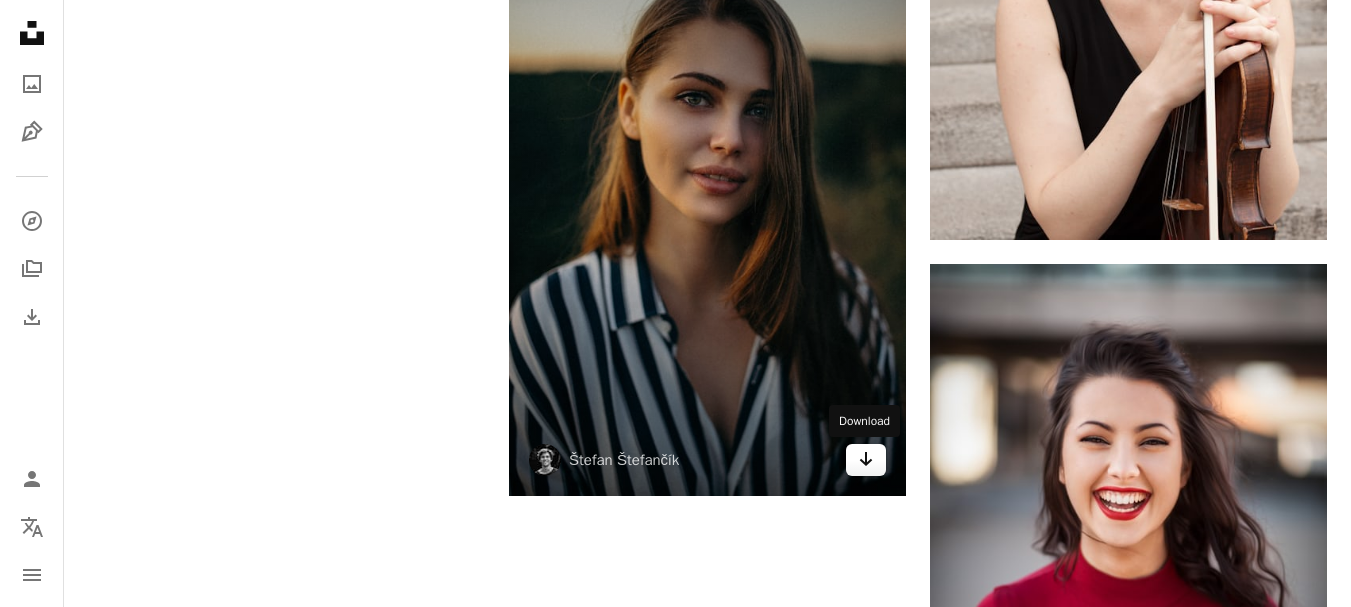click on "Arrow pointing down" at bounding box center (866, 460) 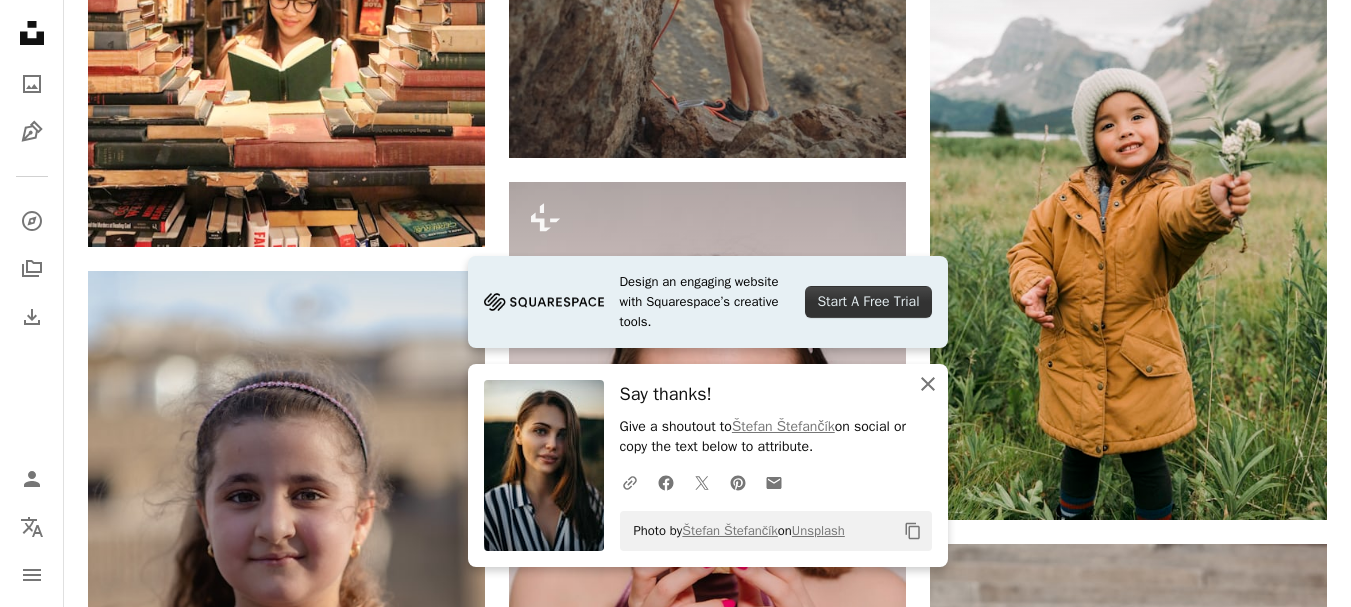 click on "An X shape" 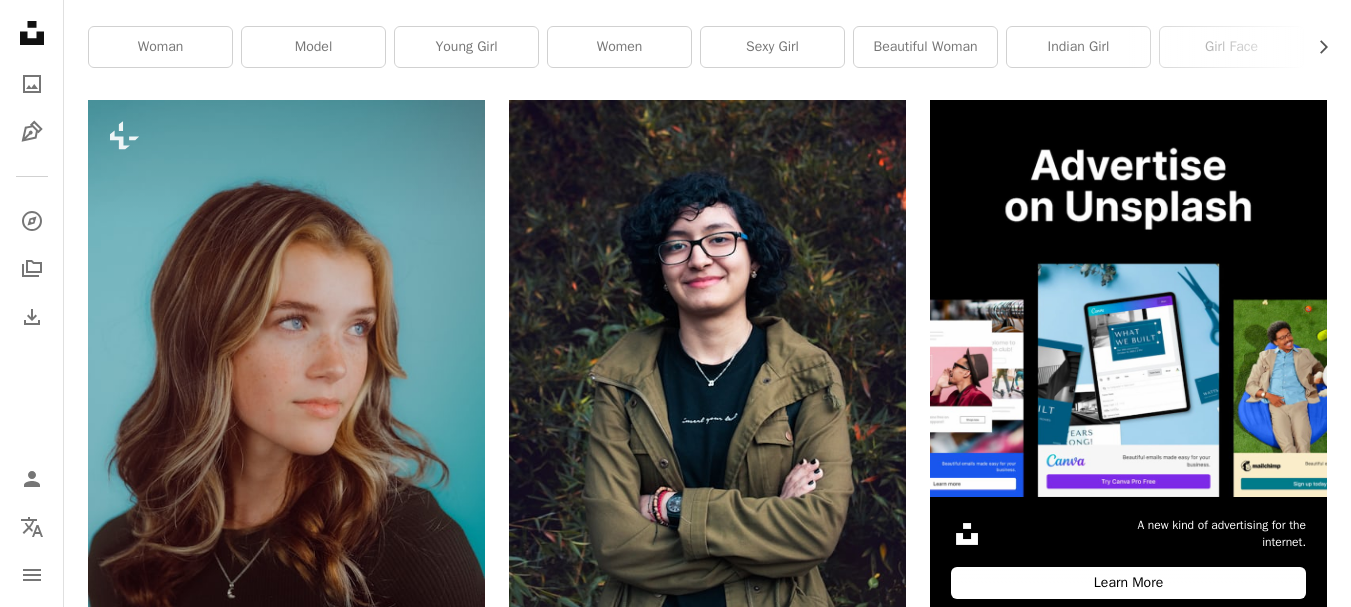 scroll, scrollTop: 0, scrollLeft: 0, axis: both 